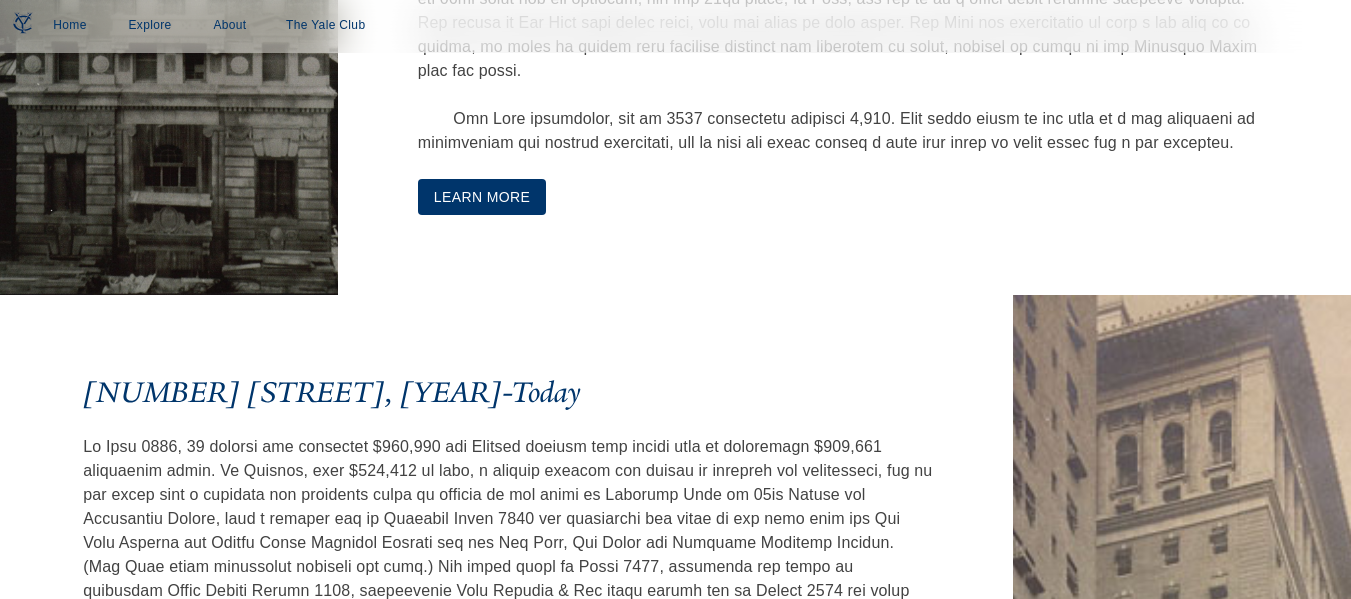 scroll, scrollTop: 2600, scrollLeft: 0, axis: vertical 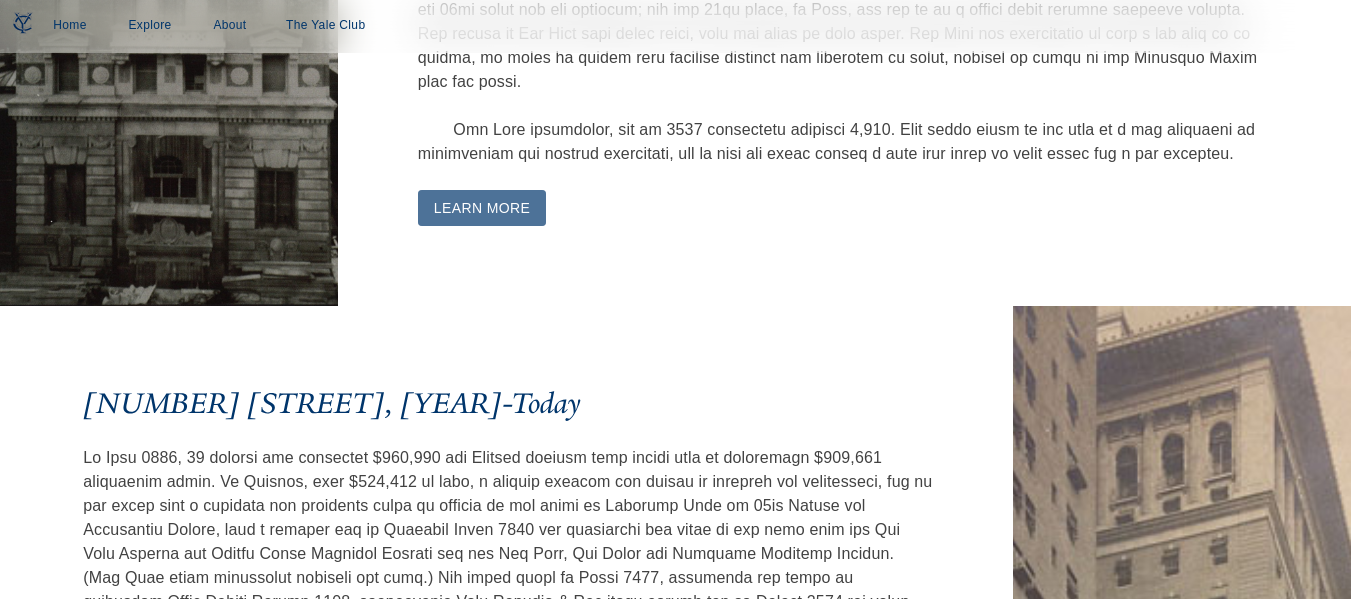 click on "Learn More" at bounding box center [482, 208] 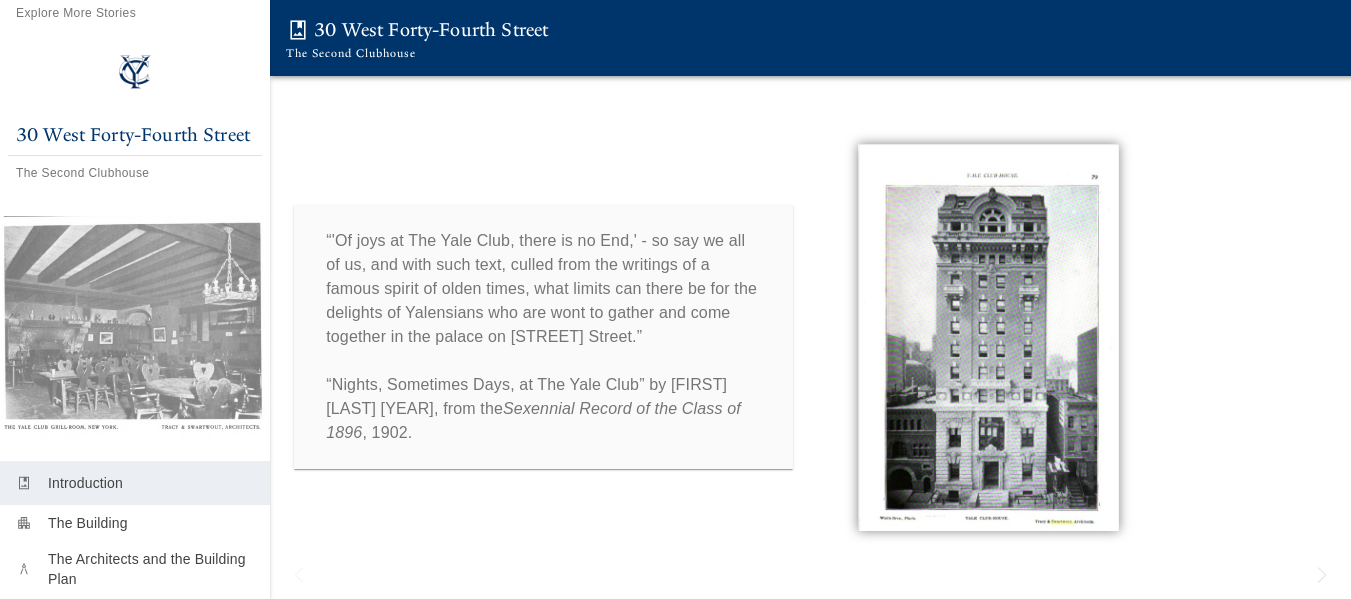 scroll, scrollTop: 0, scrollLeft: 15, axis: horizontal 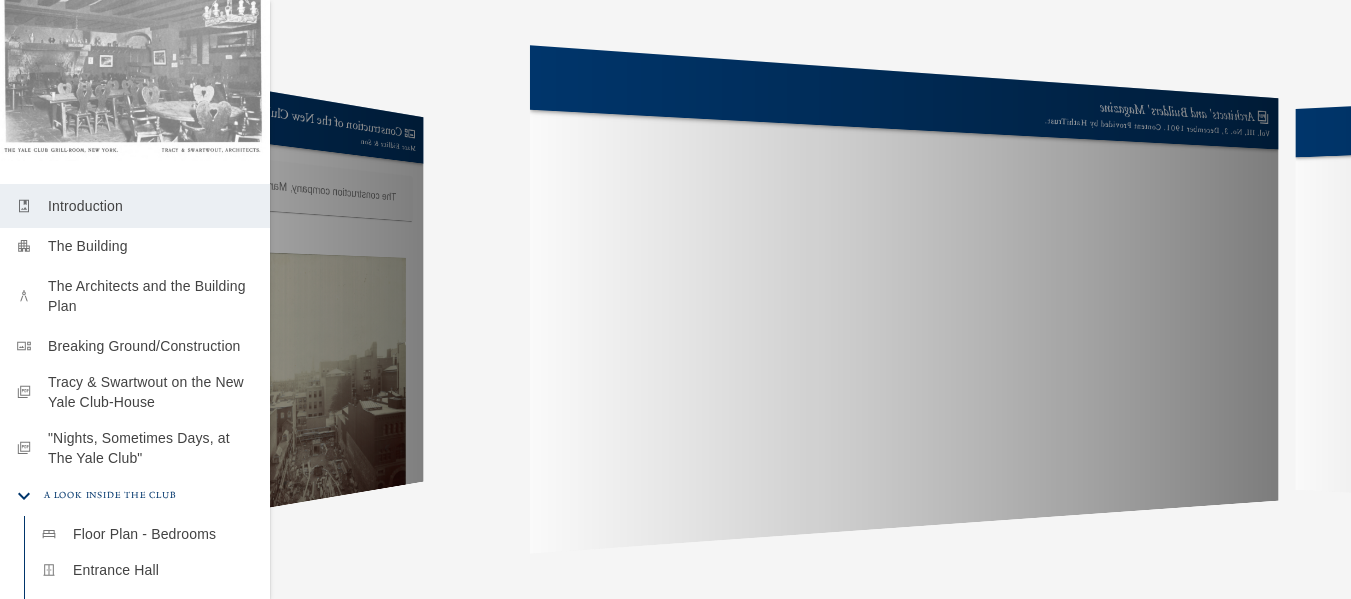 click on "The Architects and the Building Plan" at bounding box center (151, 296) 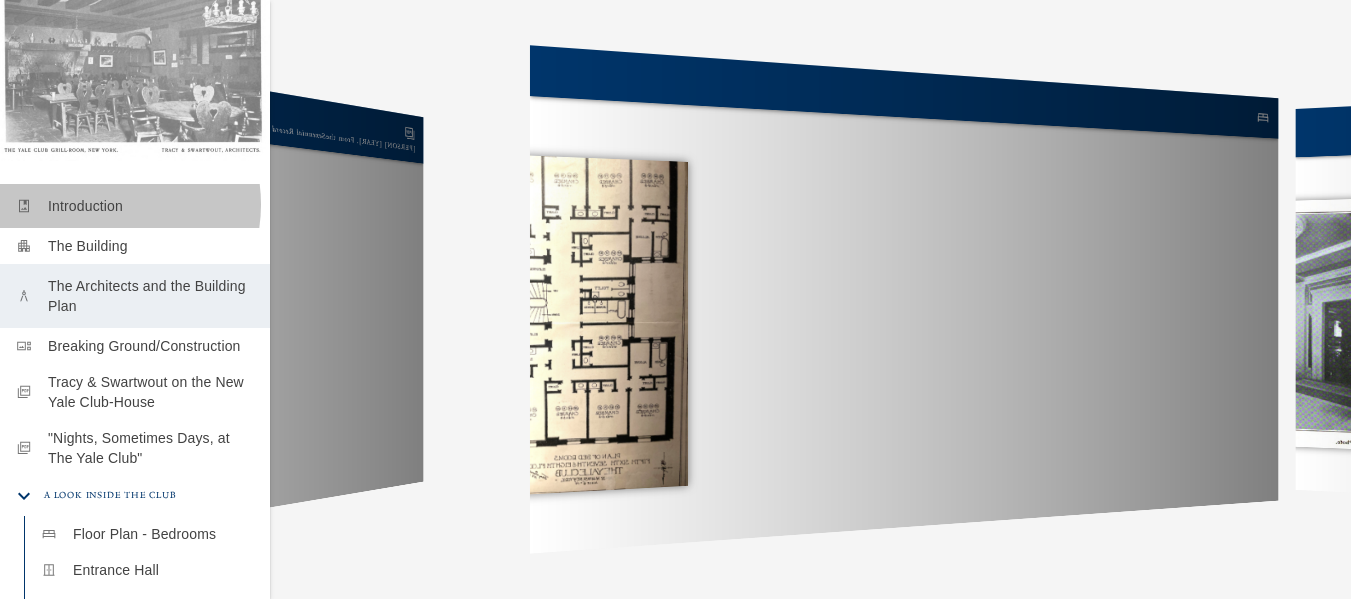 click on "Introduction" at bounding box center (151, 206) 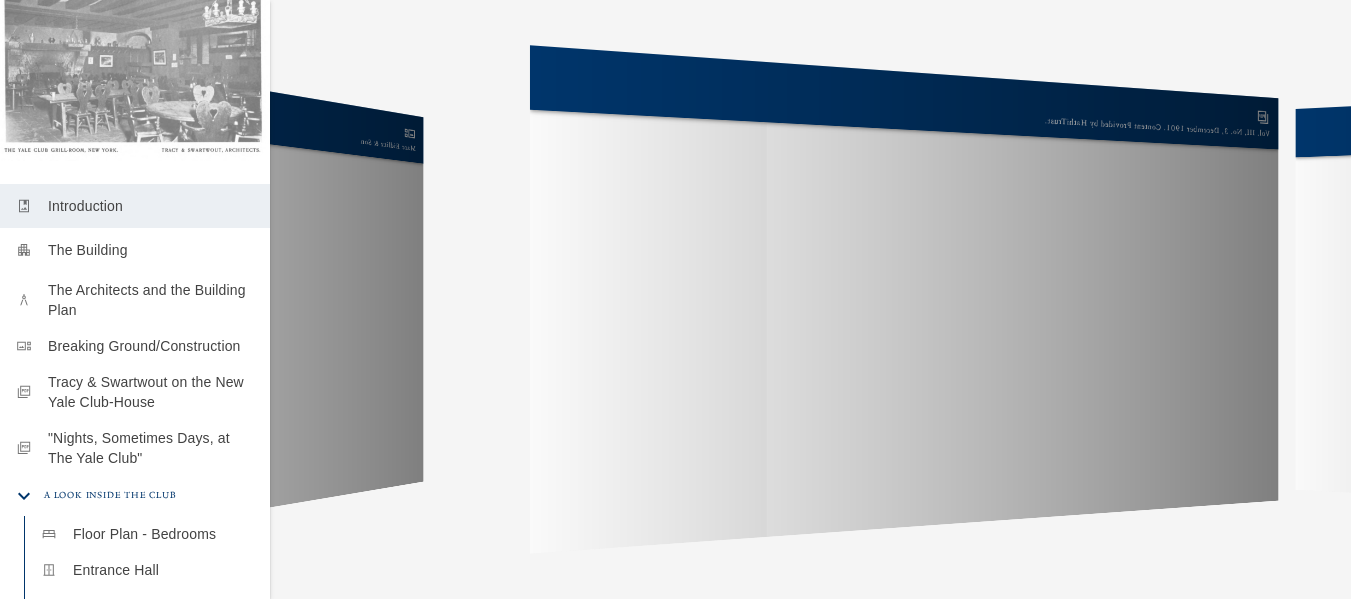click on "The Building" at bounding box center (151, 250) 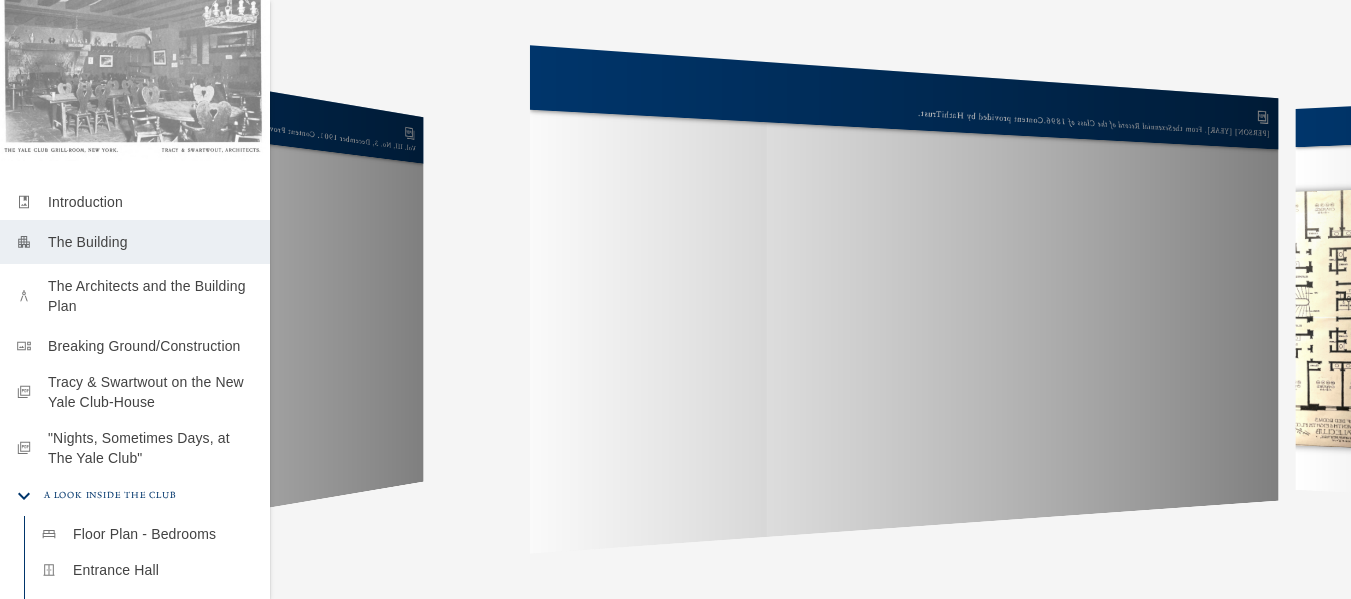 click on "The Architects and the Building Plan" at bounding box center (151, 296) 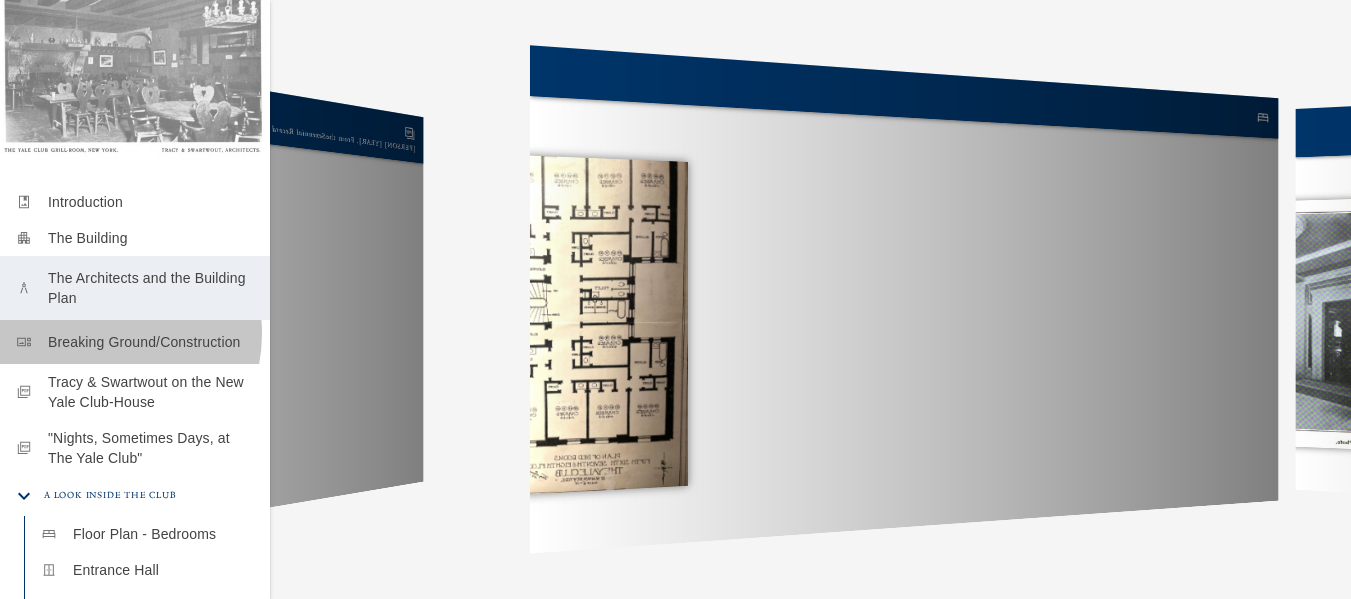 click on "Breaking Ground/Construction" at bounding box center (151, 342) 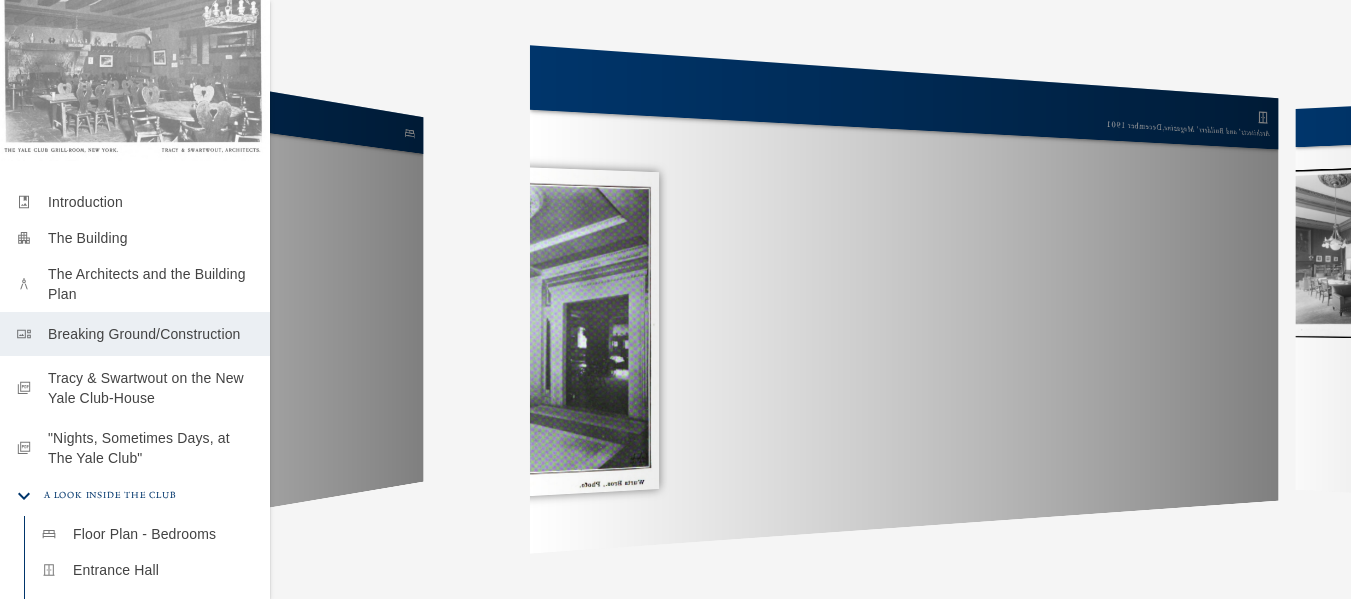 click on "Tracy & Swartwout on the New Yale Club-House" at bounding box center [151, 388] 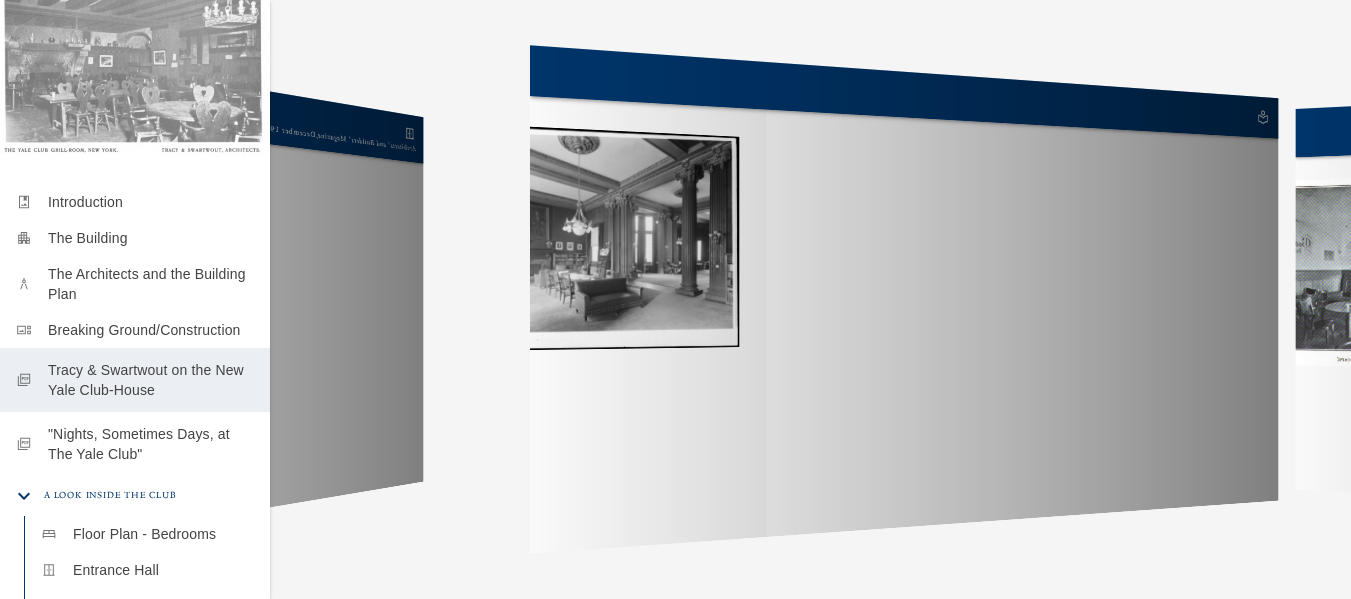 click on ""Nights, Sometimes Days, at The Yale Club"" at bounding box center (151, 444) 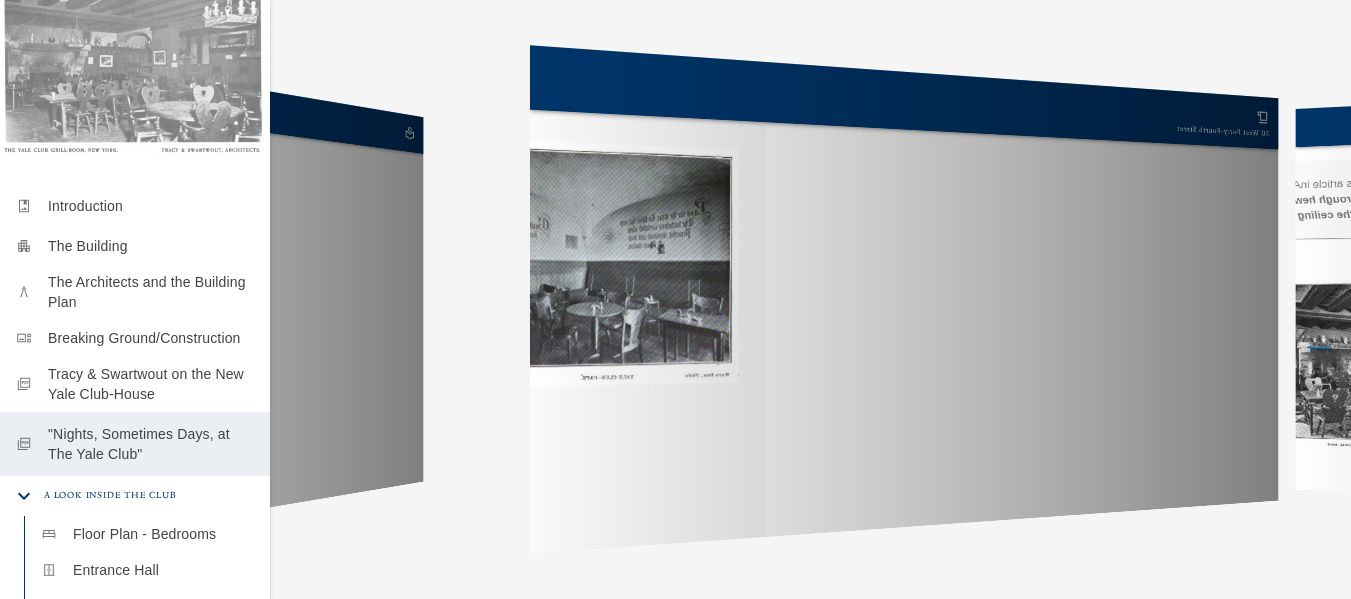 click on "Introduction" at bounding box center [151, 206] 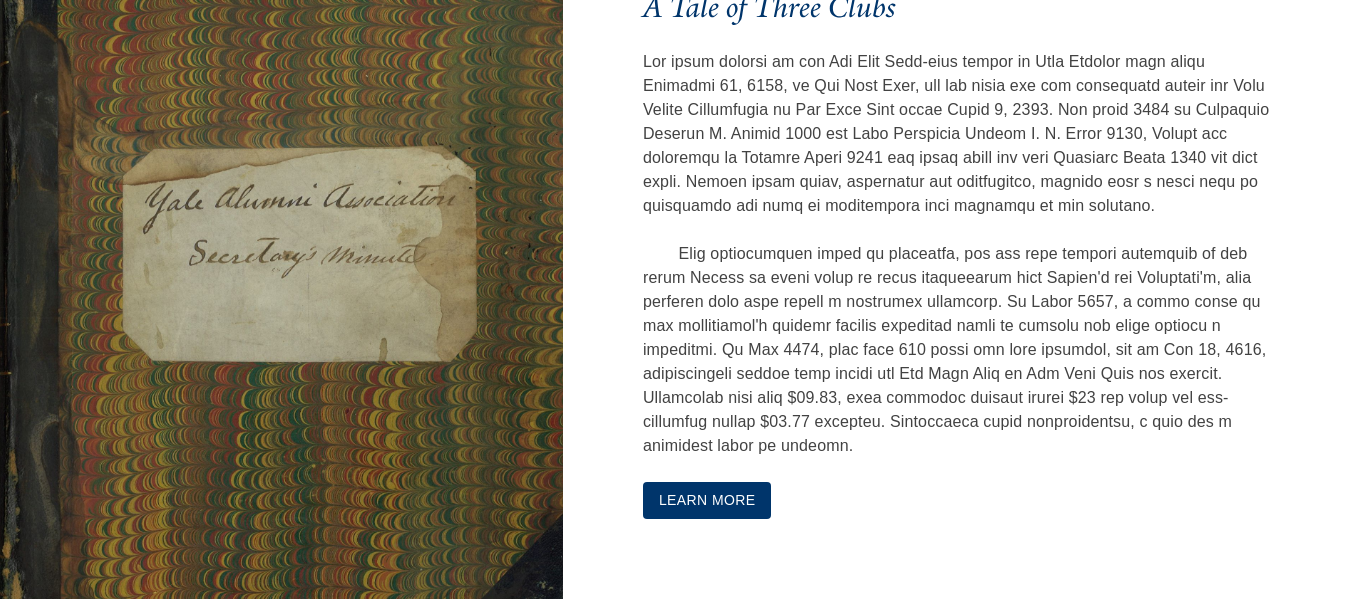 scroll, scrollTop: 1116, scrollLeft: 0, axis: vertical 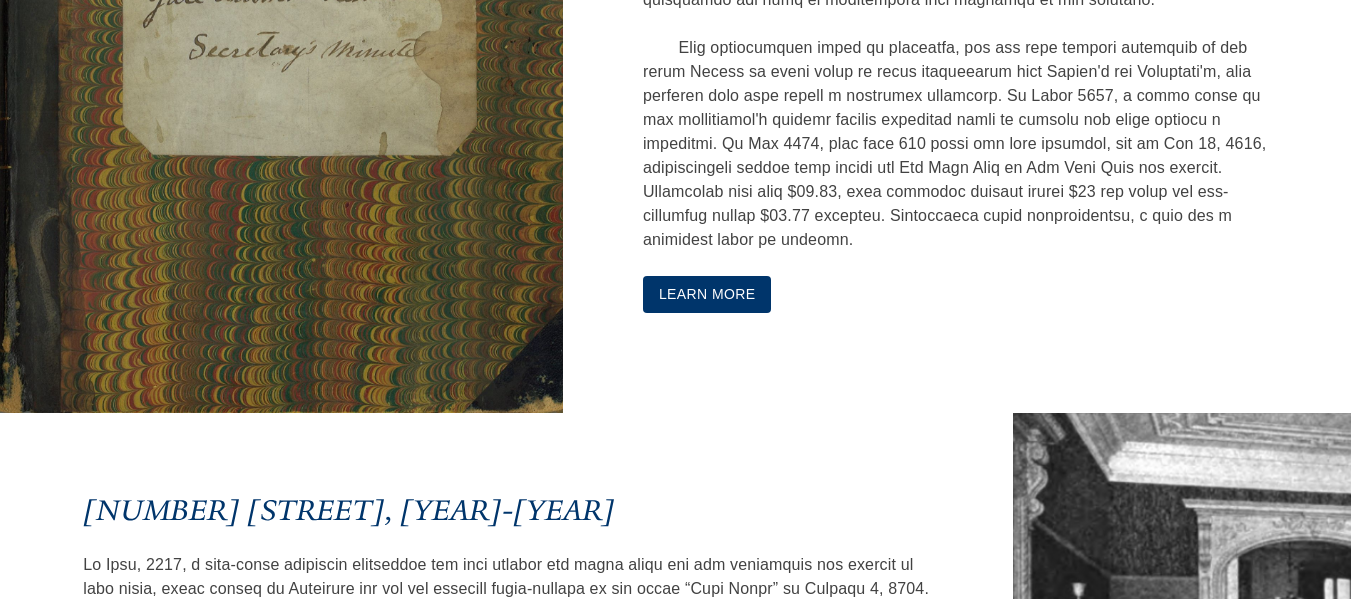 click on "Learn More" at bounding box center (707, 294) 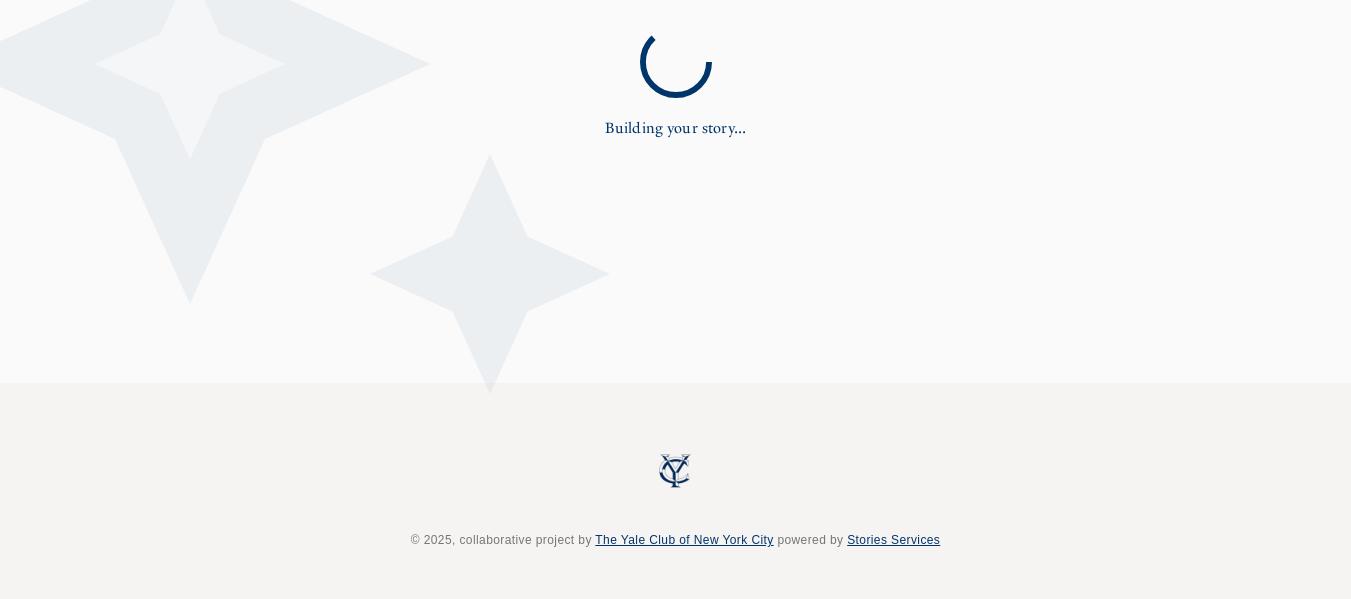 scroll, scrollTop: 0, scrollLeft: 0, axis: both 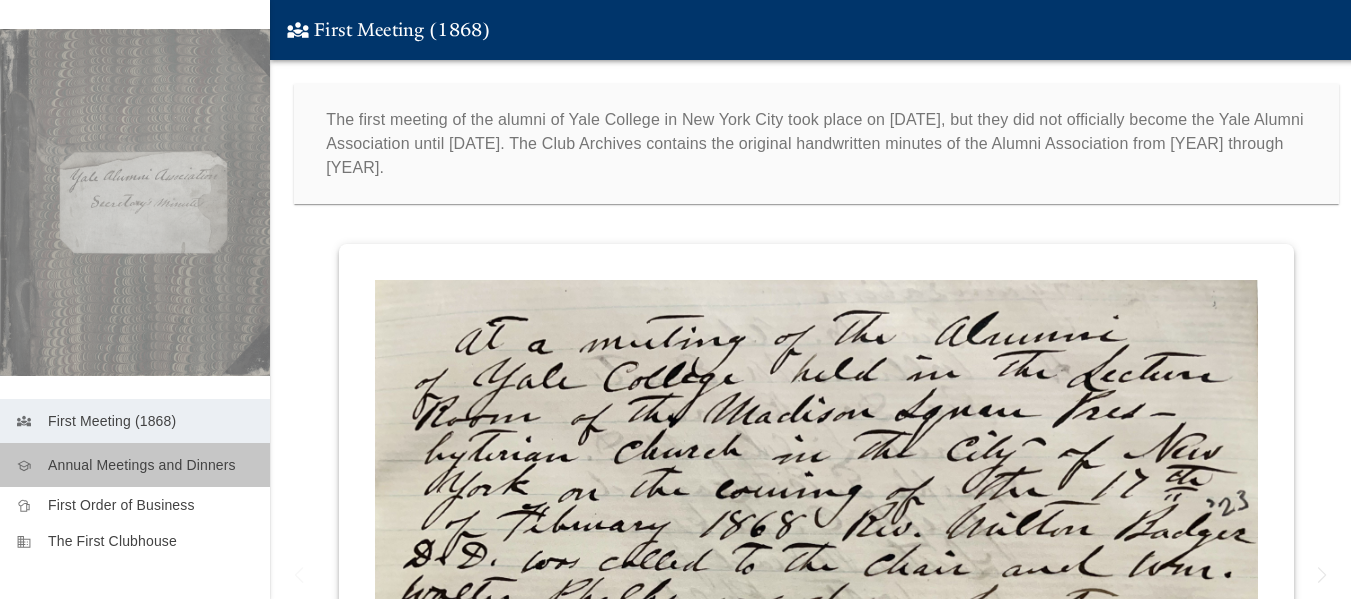 click on "Annual Meetings and Dinners" at bounding box center (151, 465) 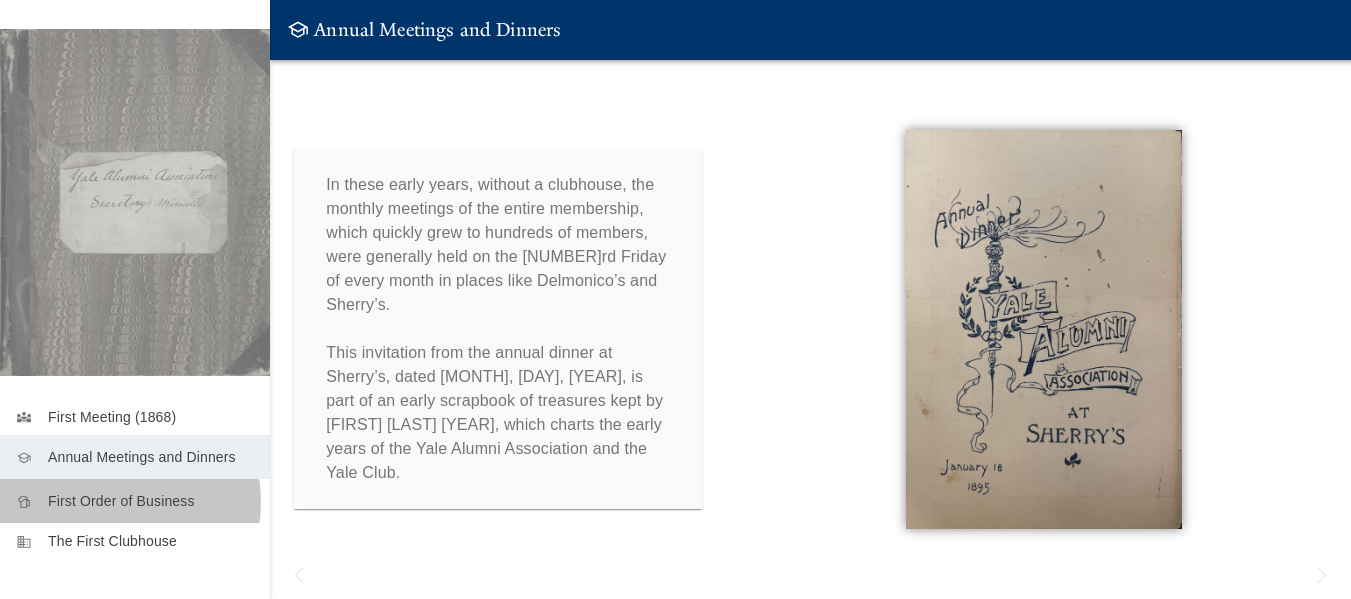 click on "First Order of Business" at bounding box center (151, 501) 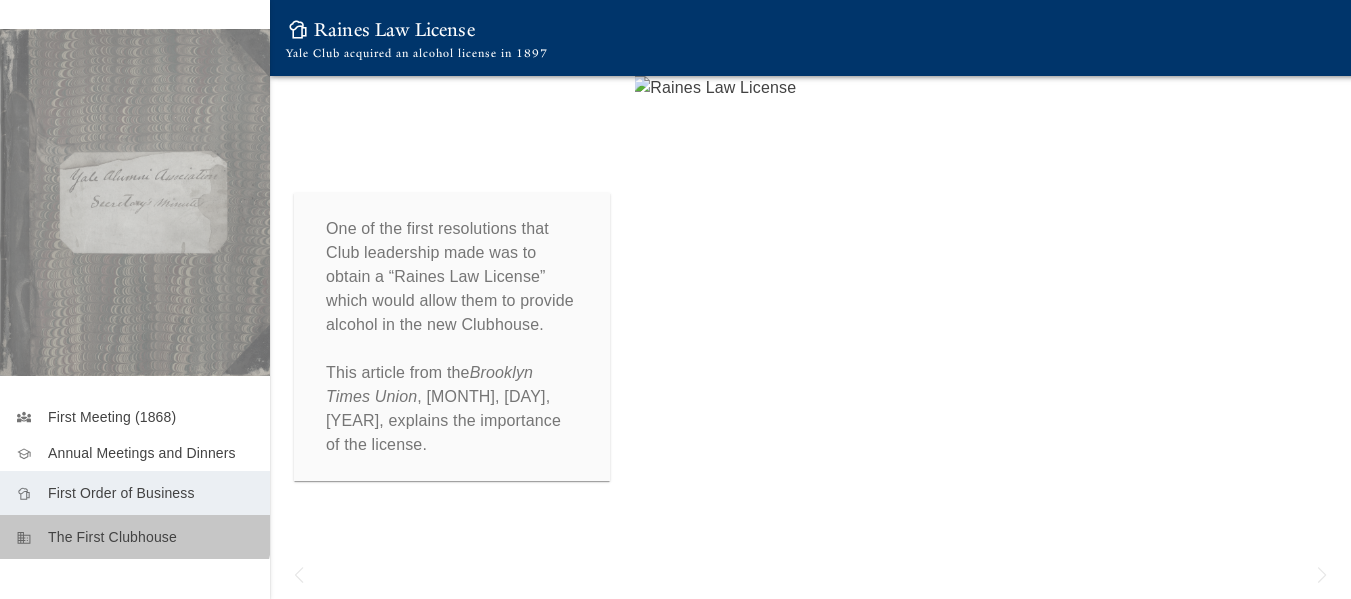 click on "The First Clubhouse" at bounding box center (151, 537) 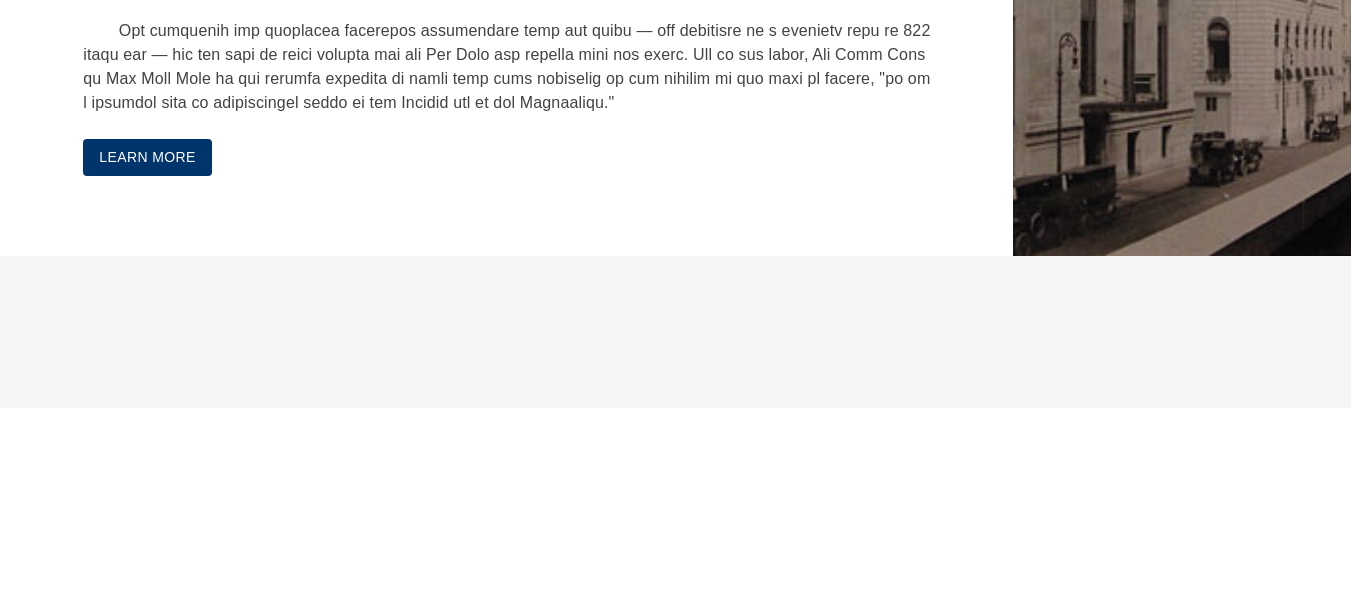 scroll, scrollTop: 3916, scrollLeft: 0, axis: vertical 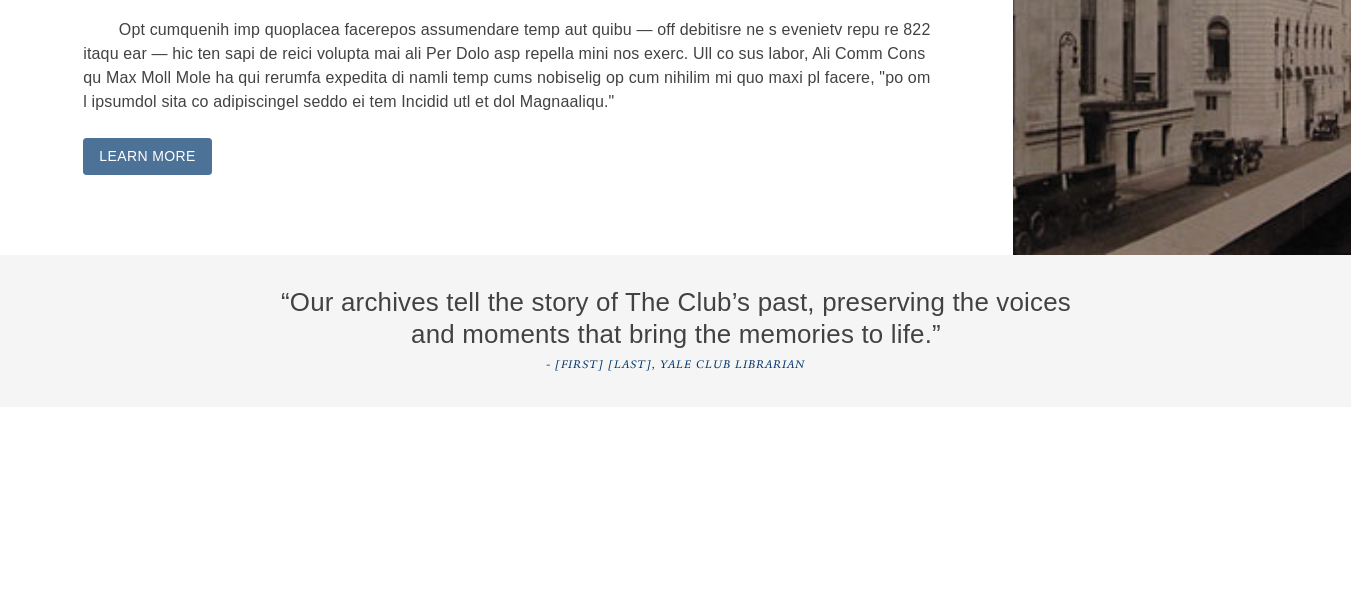 click on "Learn More" at bounding box center [147, 156] 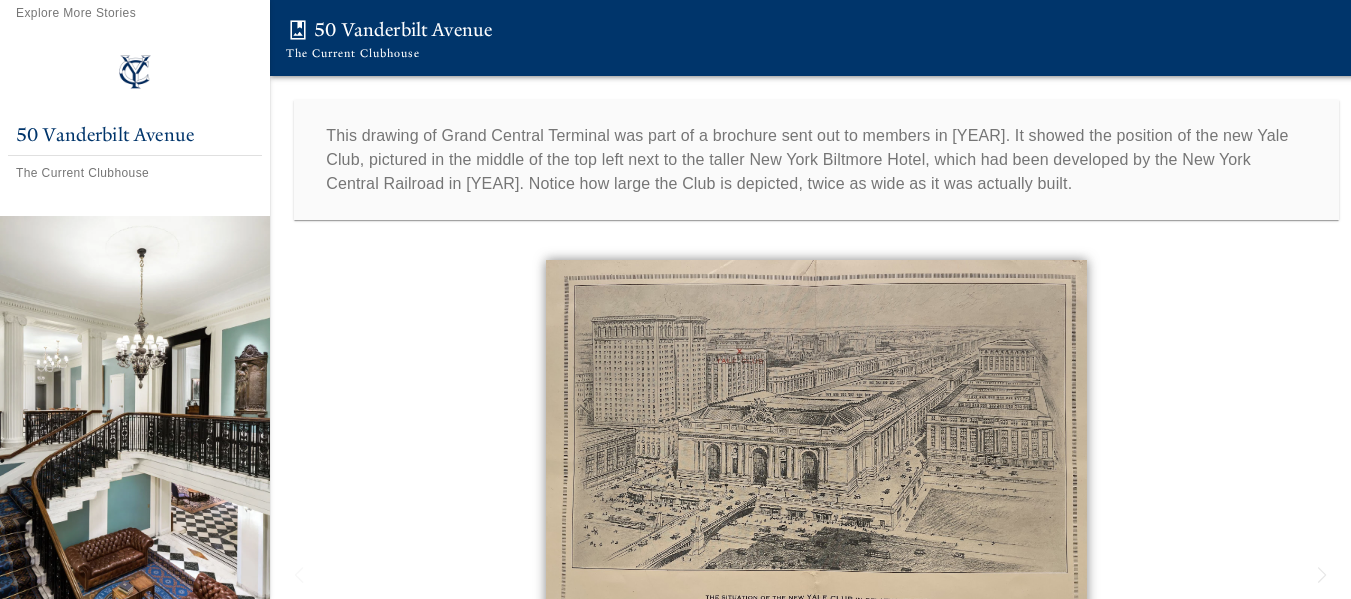 scroll, scrollTop: 0, scrollLeft: 9427, axis: horizontal 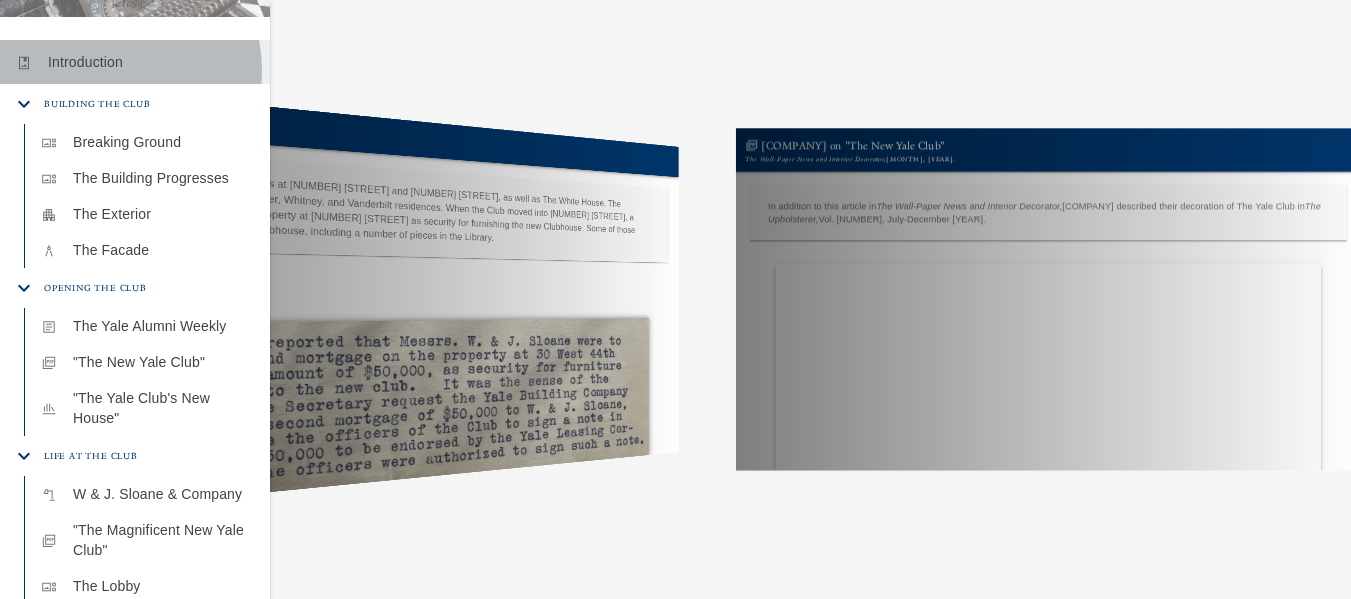 click on "Introduction" at bounding box center (151, 62) 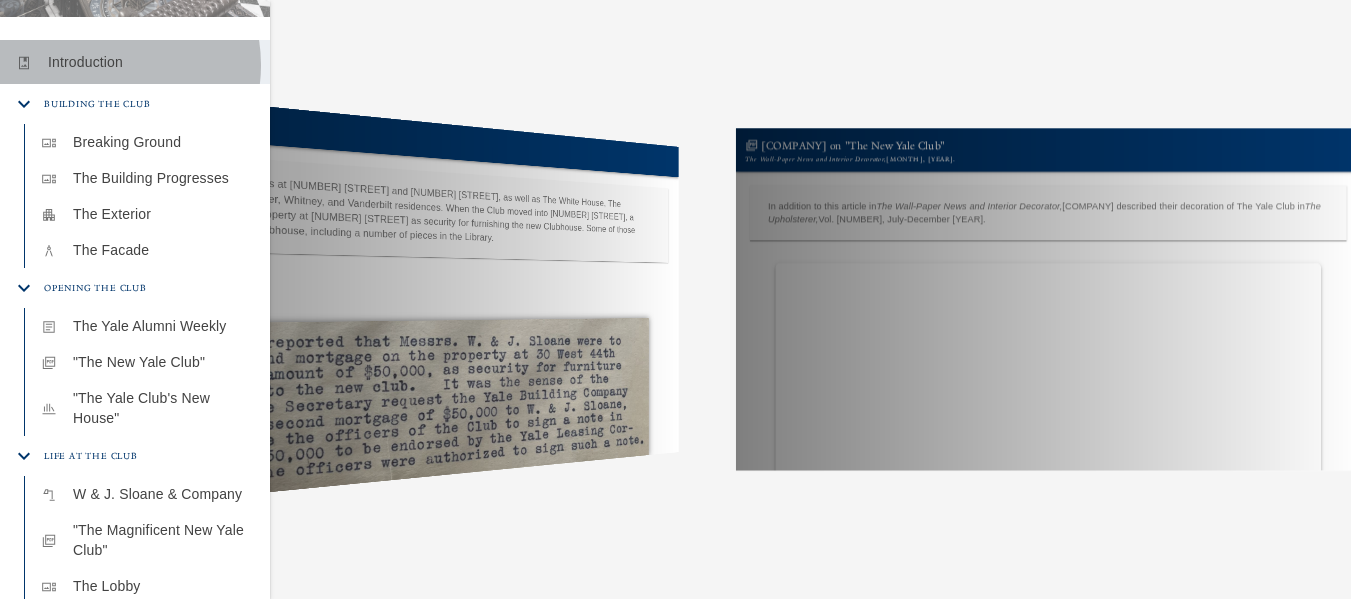 click on "Introduction" at bounding box center (151, 62) 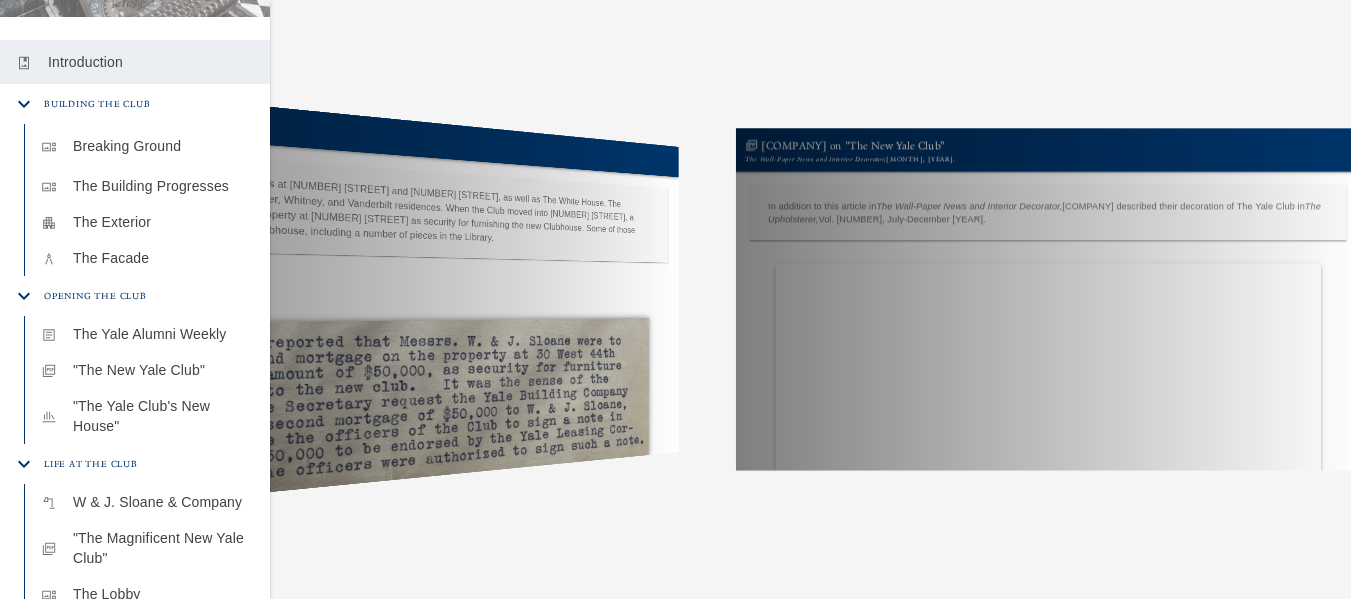 click on "Breaking Ground" at bounding box center [163, 146] 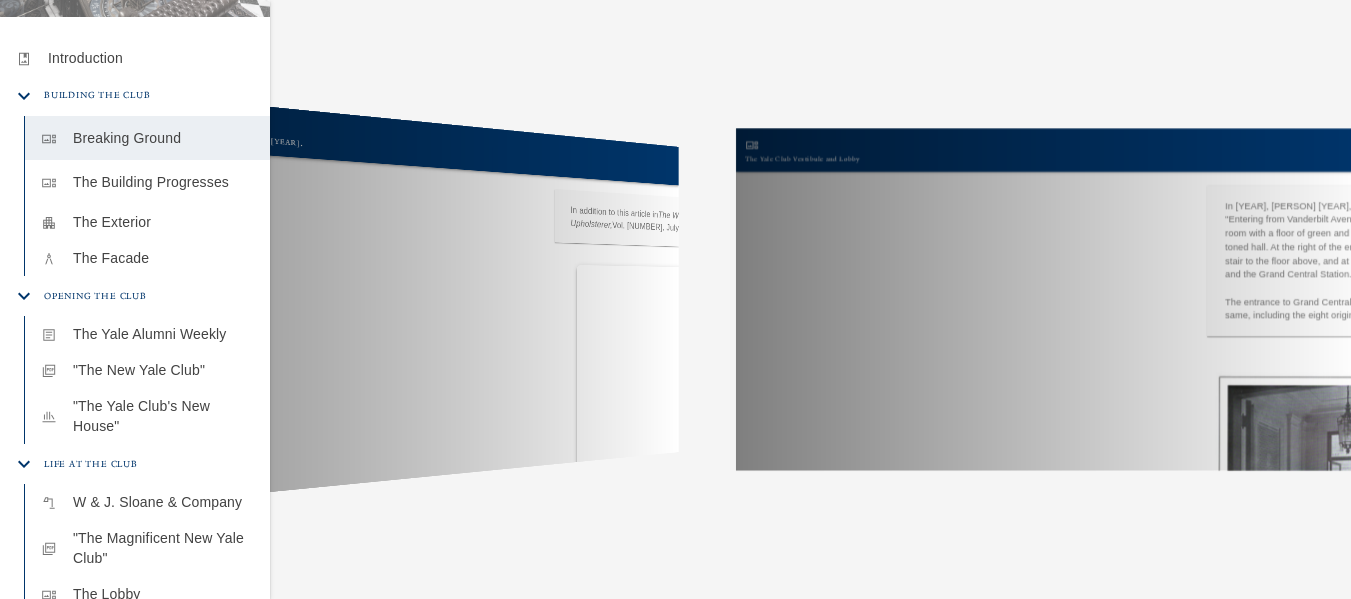 click on "The Building Progresses" at bounding box center [163, 182] 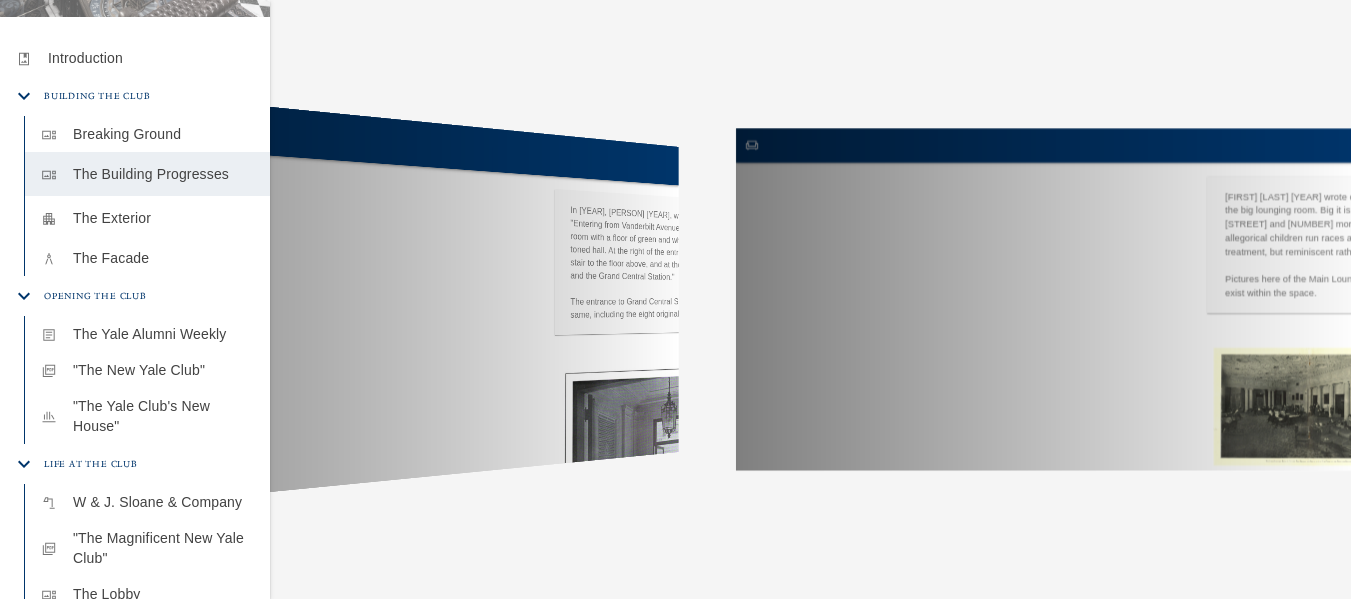click on "The Exterior" at bounding box center [163, 218] 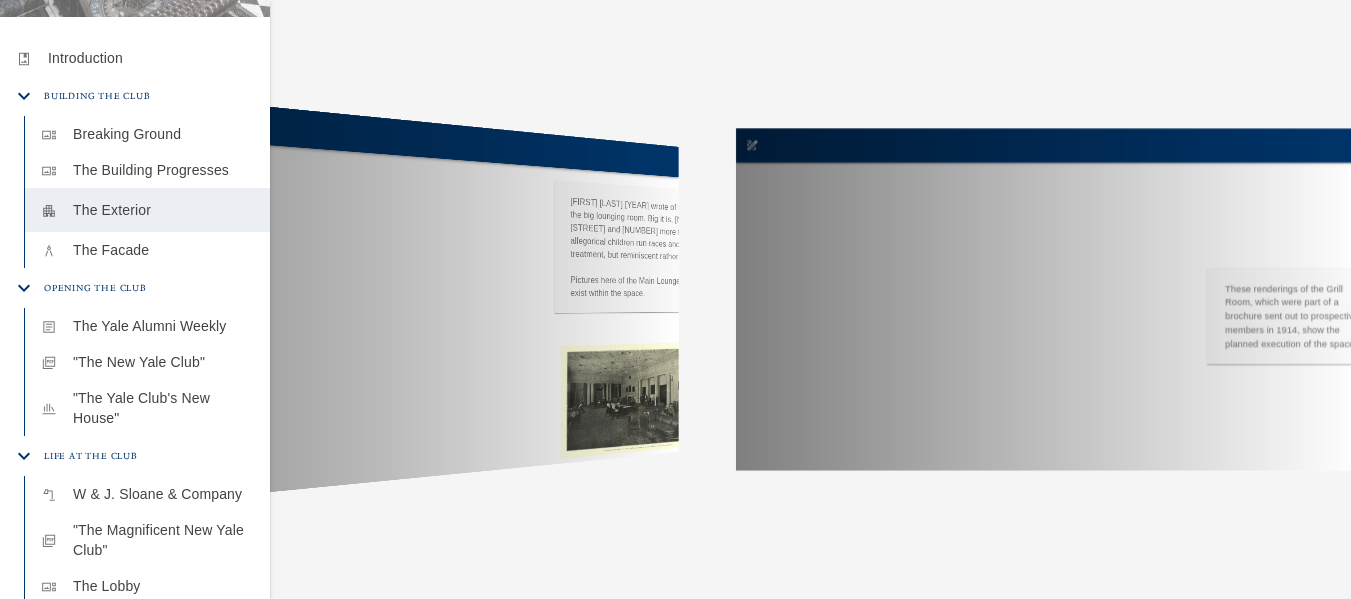 scroll, scrollTop: 0, scrollLeft: 4093, axis: horizontal 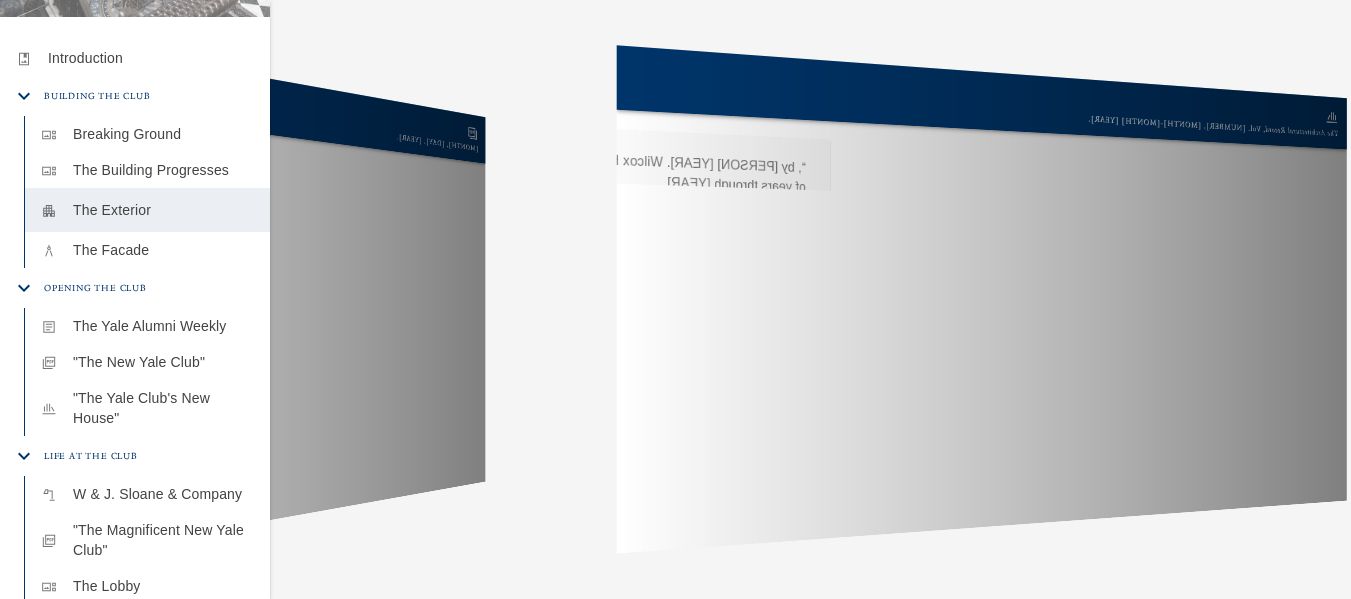 click on "photo_album [NUMBER] [STREET] The Current Clubhouse This drawing of Grand Central Terminal was part of a brochure sent out to members in [YEAR]. It showed the position of the new Yale Club, pictured in the middle of the top left next to the taller New York Biltmore Hotel, which had been developed by the New York Central Railroad in [YEAR]. Notice how large the Club is depicted, twice as wide as it was actually built. gallery_thumbnail [MONTH] and [MONTH], [YEAR] On [MONTH] [DAY], [YEAR], this photo was taken by Marc Eidlitz & Son, the construction company that built both [NUMBER] [STREET] and [NUMBER] [STREET]. It shows the foundation of the Club coming together. Monthly, on roughly the same day each month, the company continued to document the construction. gallery_thumbnail Monthly Photos  Taken by Marc Eidlitz & Son Construction progressed quickly. apartment View of the Finished Exterior [MONTH], [DAY], [YEAR] architecture Drawing of the Facade [FIRST] [LAST] [NUMBER]th Story to the Roof article Yale Club Special" at bounding box center [810, 299] 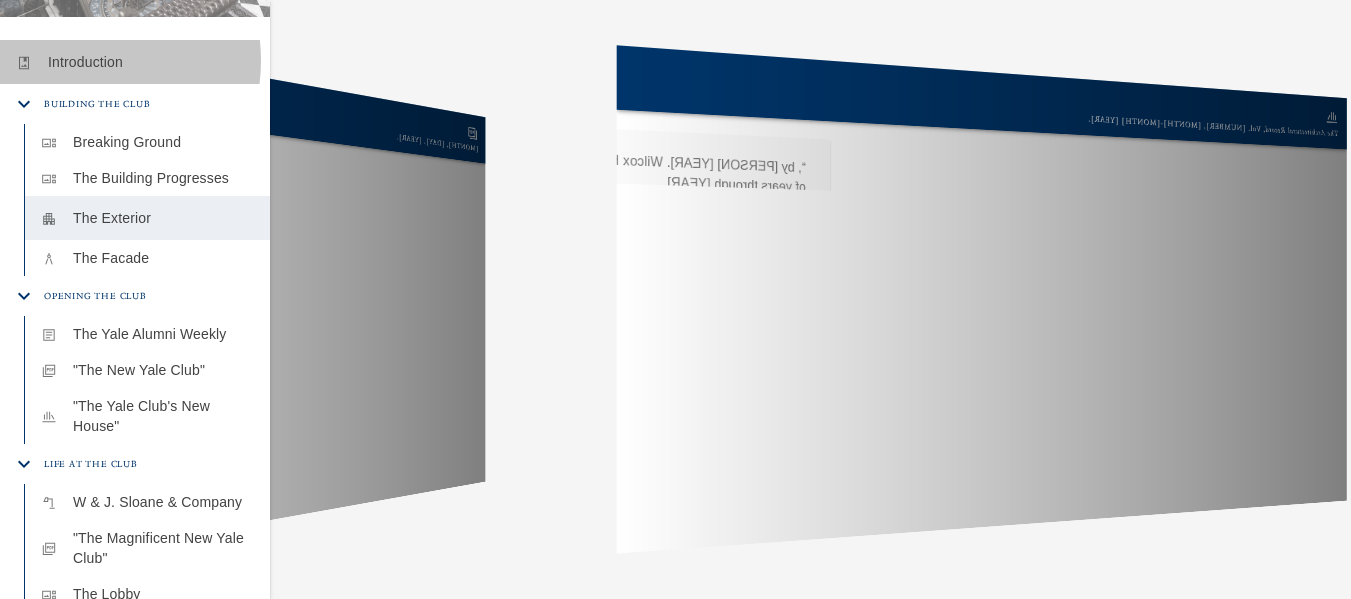 click on "Introduction" at bounding box center [151, 62] 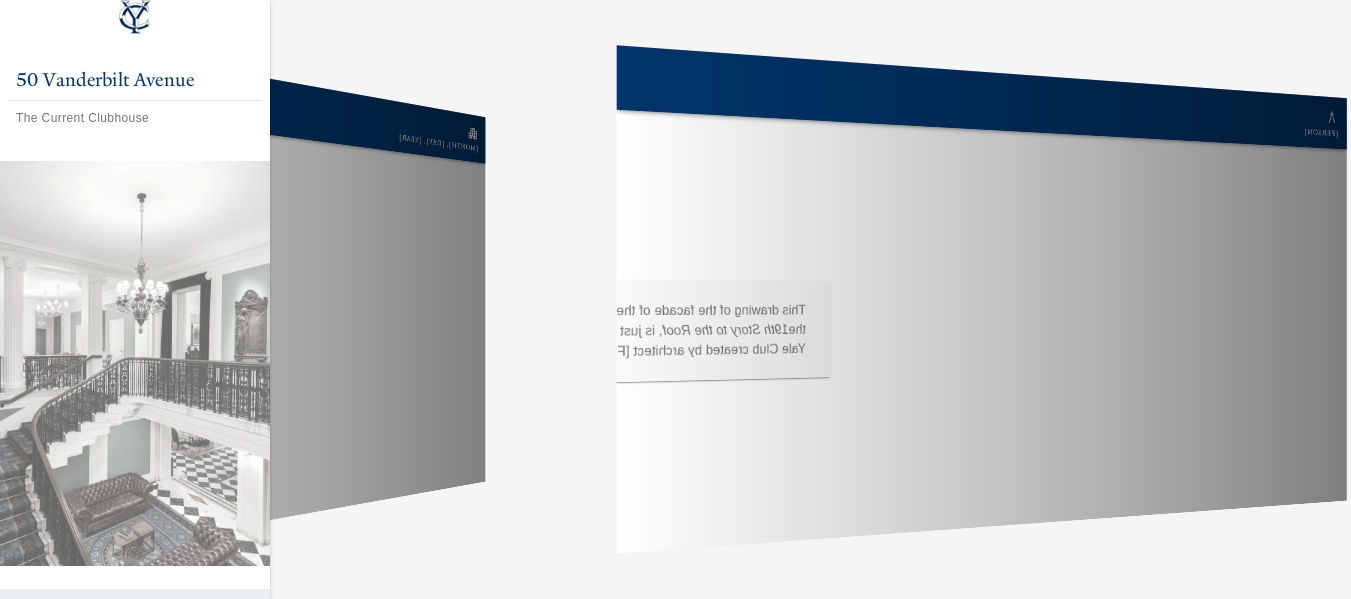 scroll, scrollTop: 33, scrollLeft: 0, axis: vertical 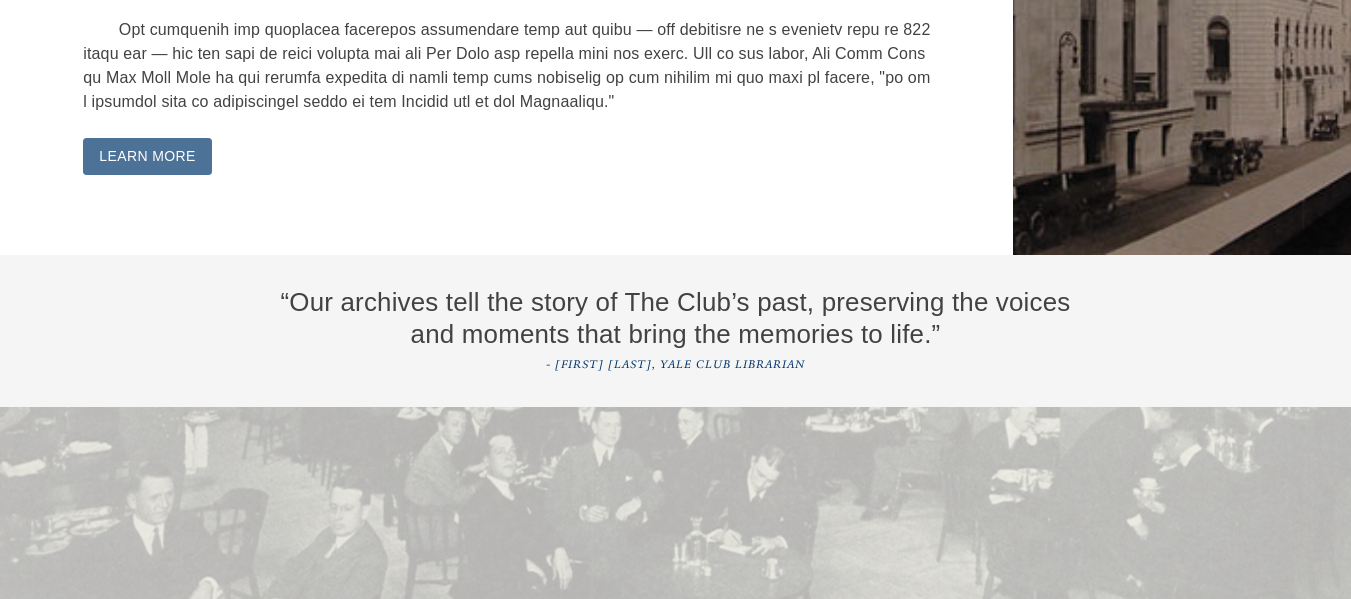 click on "Learn More" at bounding box center [147, 156] 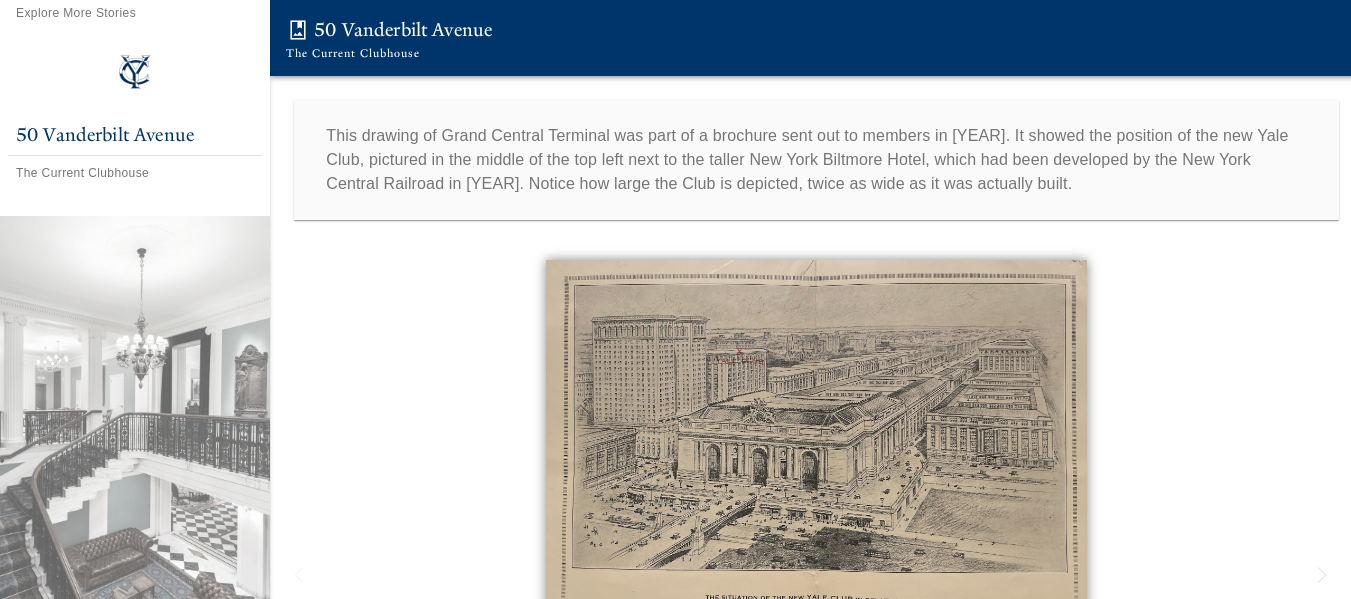 scroll, scrollTop: 0, scrollLeft: 15, axis: horizontal 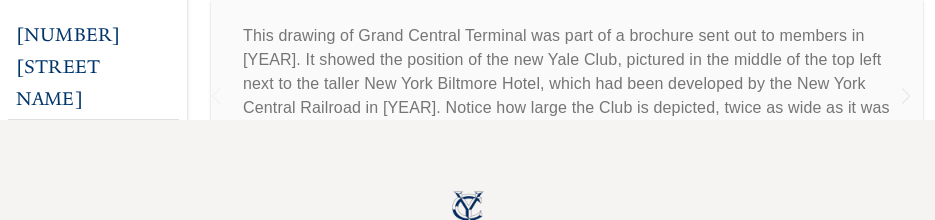 click on "The Current Clubhouse" at bounding box center [82, 137] 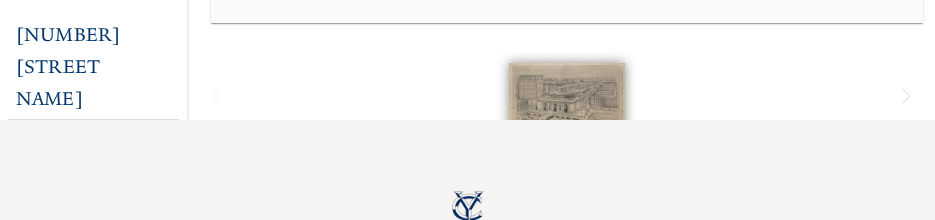 scroll, scrollTop: 187, scrollLeft: 0, axis: vertical 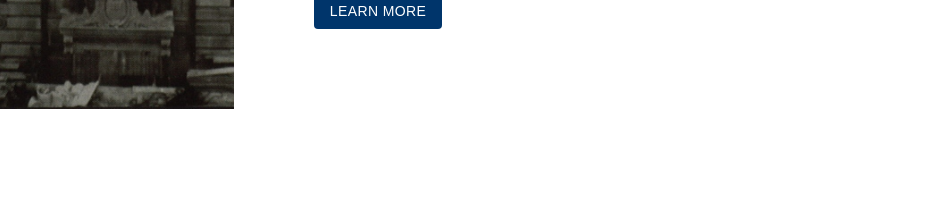 click on "Learn More" at bounding box center (378, 11) 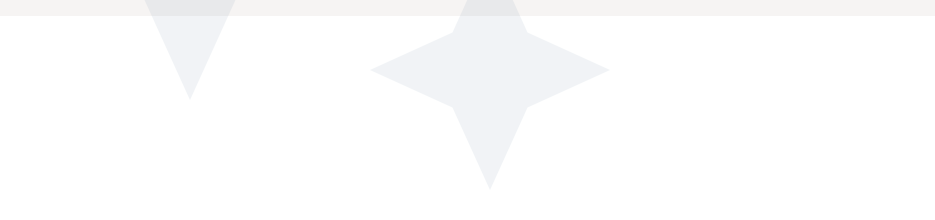 scroll, scrollTop: 0, scrollLeft: 0, axis: both 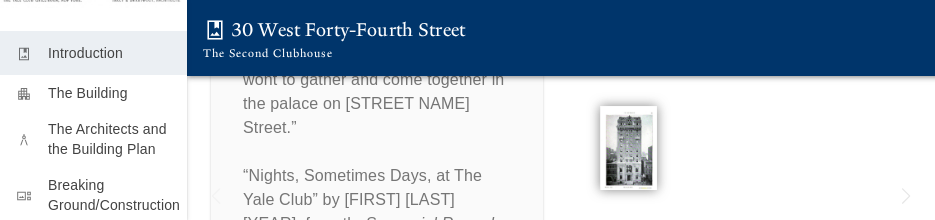 click on "Introduction" at bounding box center [109, 53] 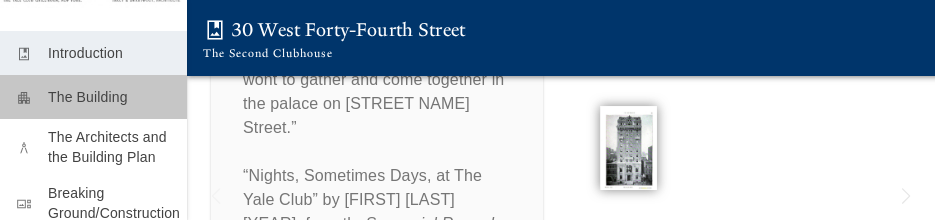 click on "The Building" at bounding box center (109, 97) 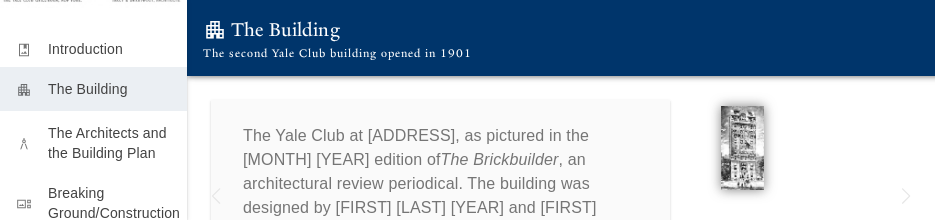 click on "The Architects and the Building Plan" at bounding box center [109, 143] 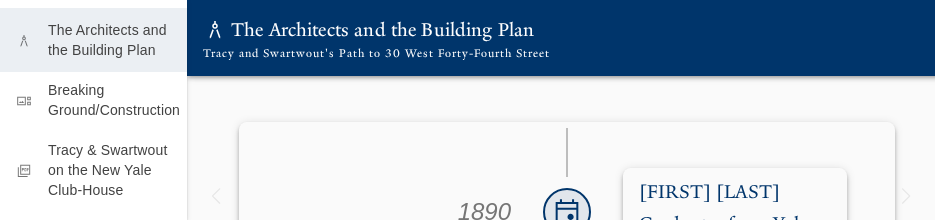 scroll, scrollTop: 593, scrollLeft: 0, axis: vertical 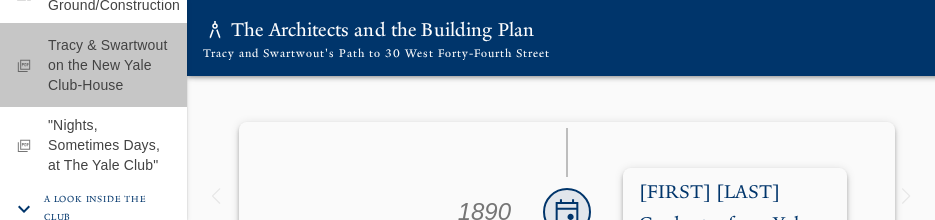 click on "Tracy & Swartwout on the New Yale Club-House" at bounding box center [109, 65] 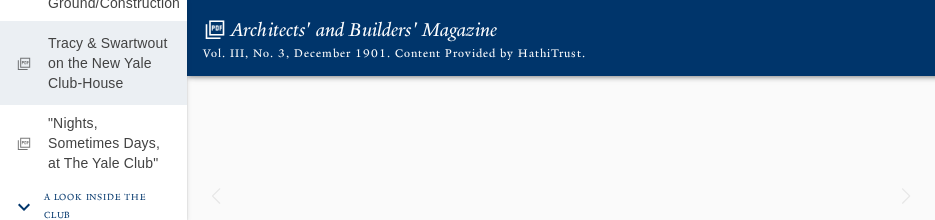 scroll, scrollTop: 585, scrollLeft: 0, axis: vertical 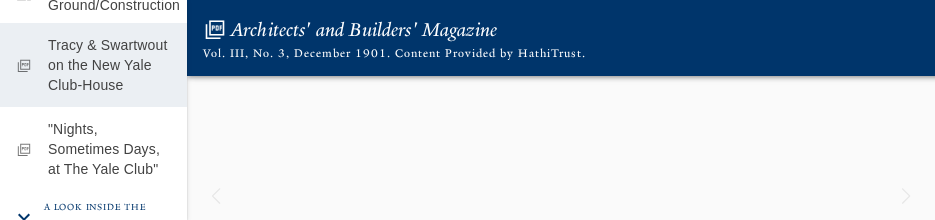click on ""Nights, Sometimes Days, at The Yale Club"" at bounding box center (109, 149) 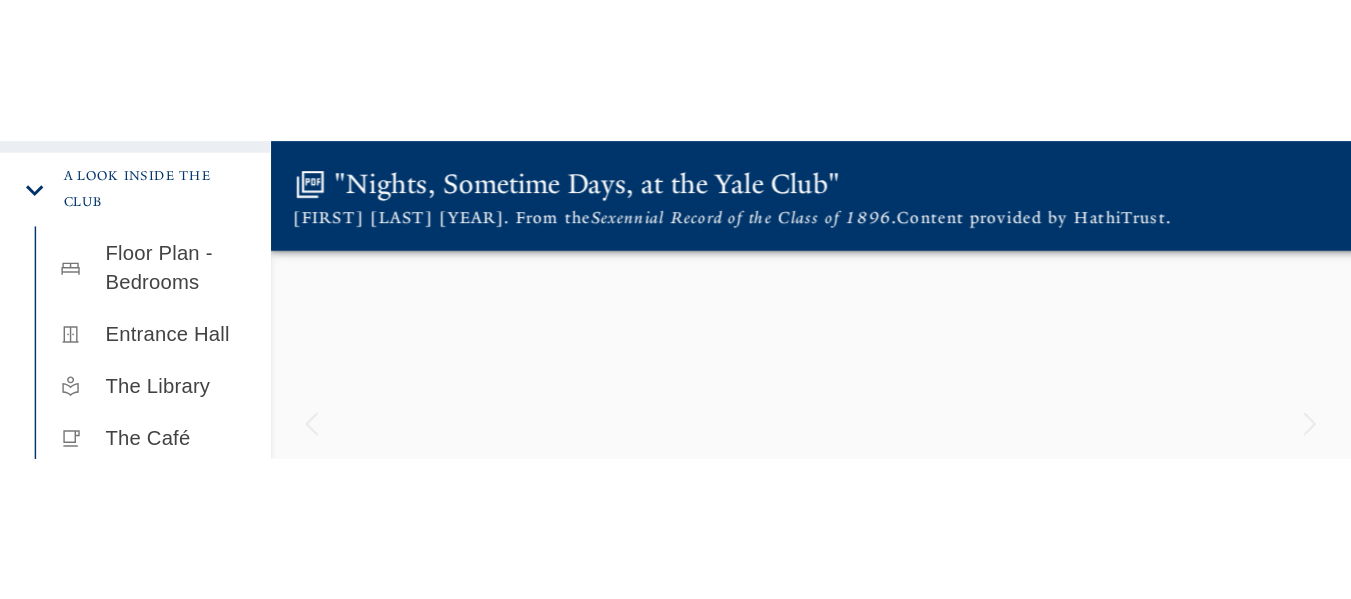 scroll, scrollTop: 769, scrollLeft: 0, axis: vertical 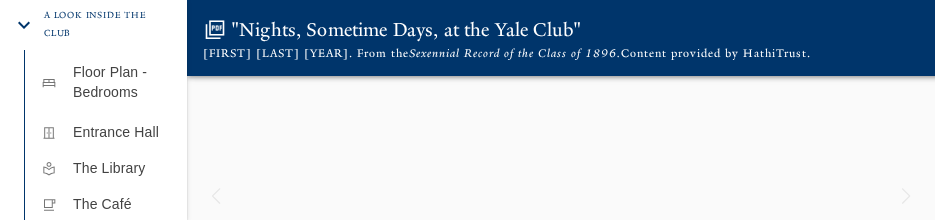 click on "Floor Plan - Bedrooms" at bounding box center [122, 82] 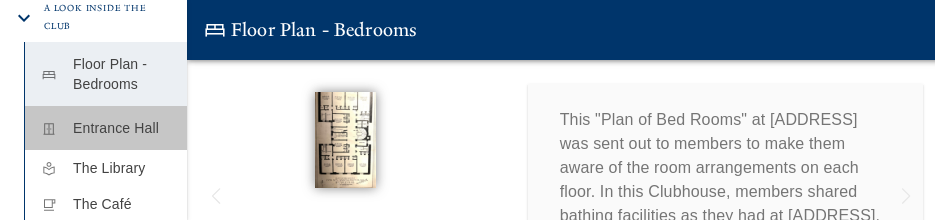 click on "Entrance Hall" at bounding box center [122, 128] 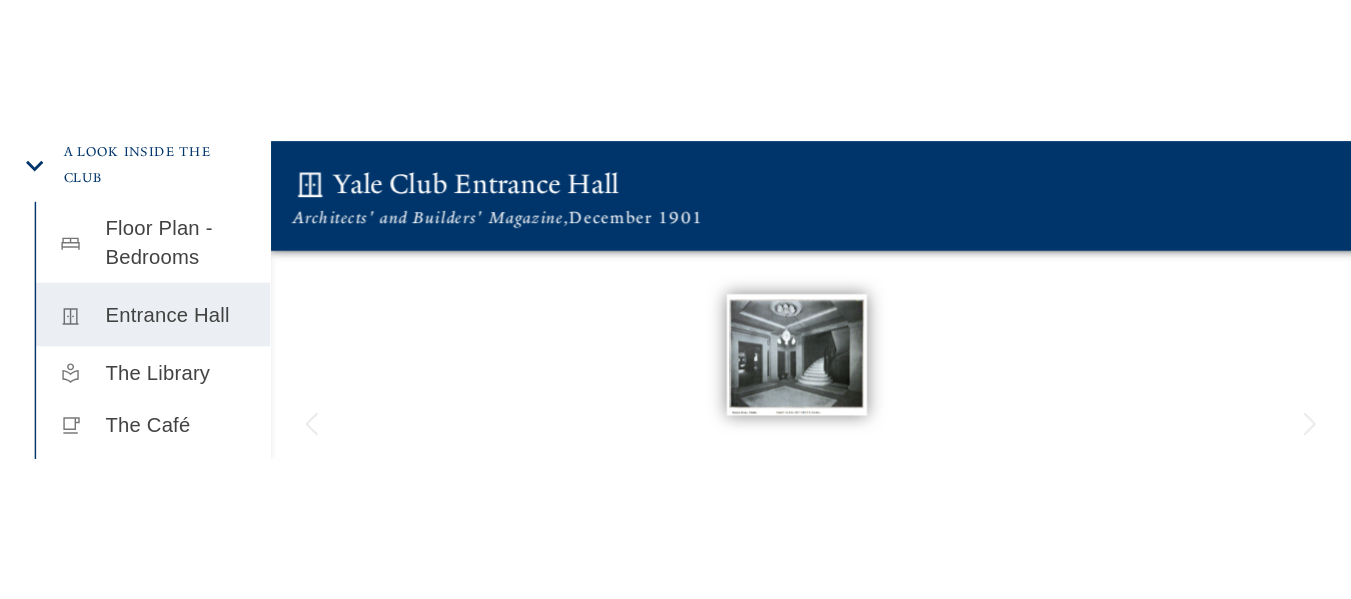 scroll, scrollTop: 656, scrollLeft: 0, axis: vertical 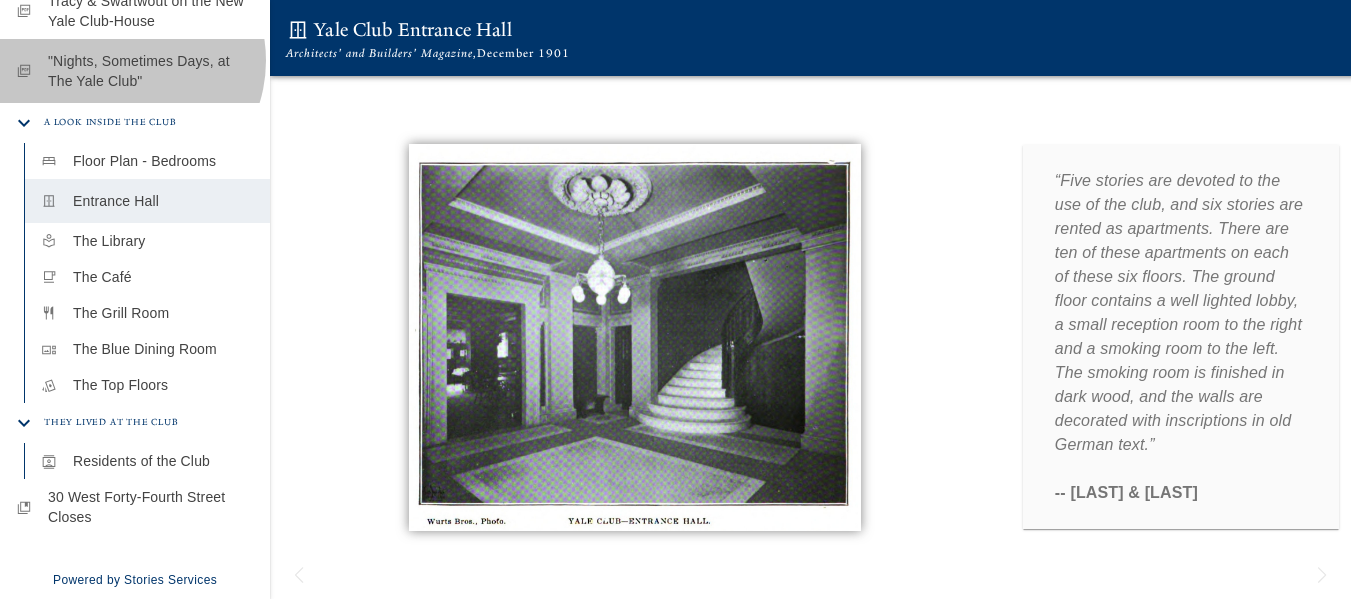 click on ""Nights, Sometimes Days, at The Yale Club"" at bounding box center (151, 71) 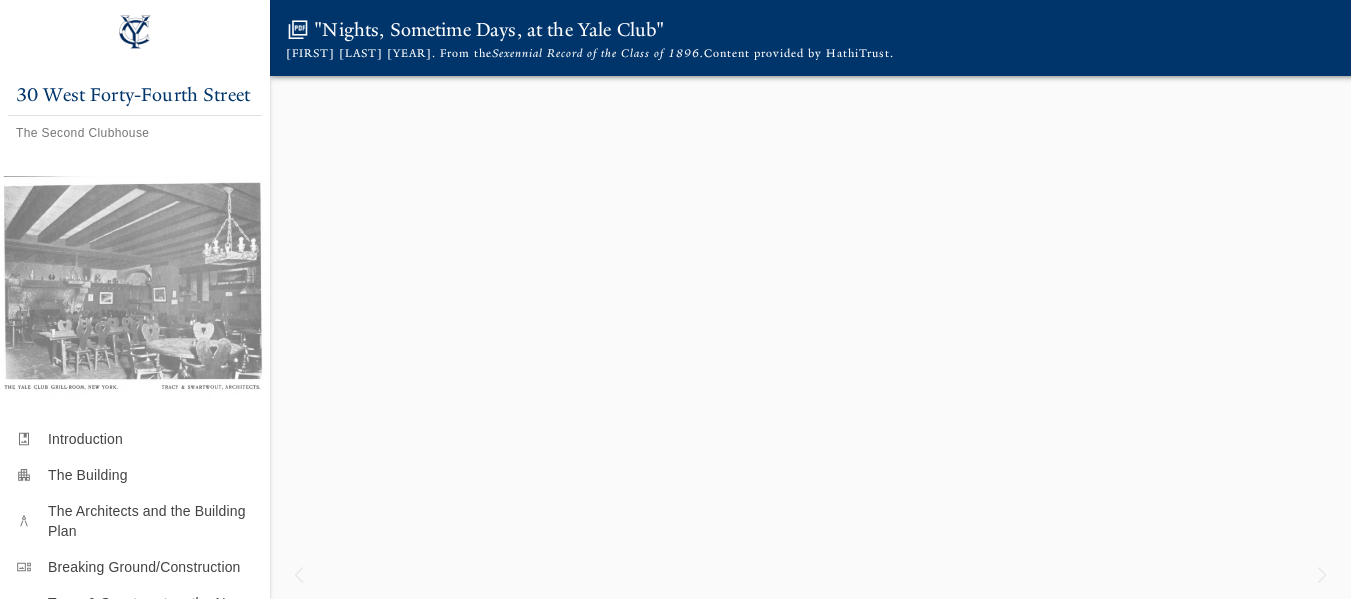 scroll, scrollTop: 11, scrollLeft: 0, axis: vertical 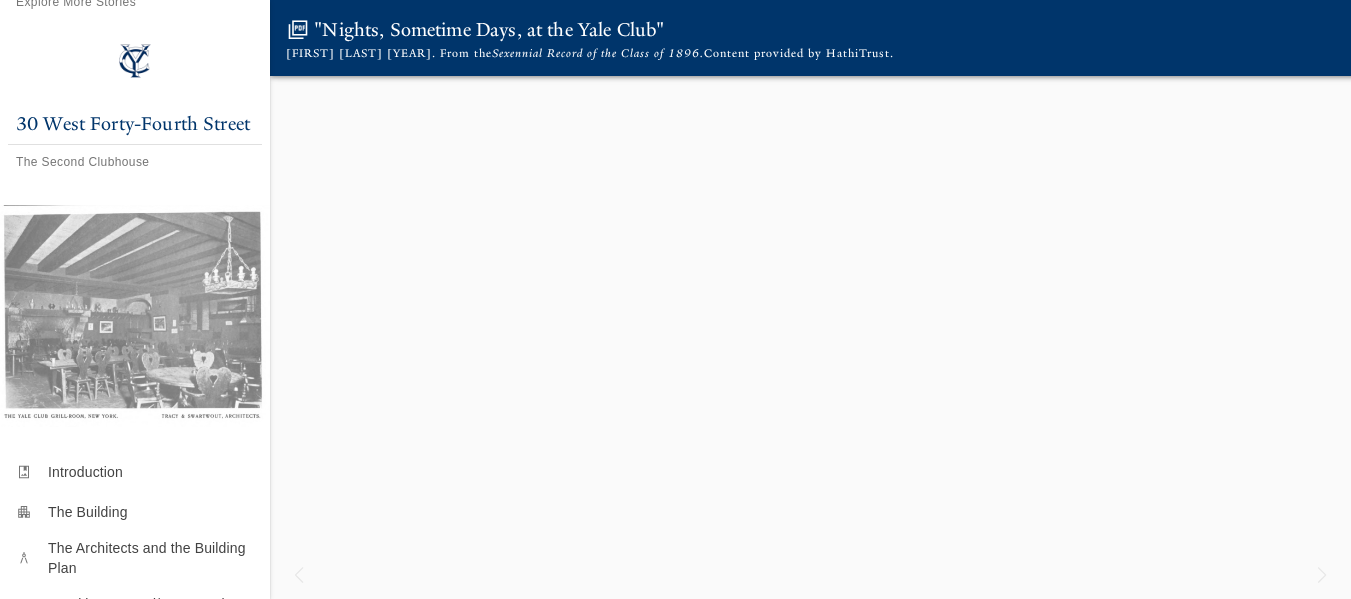 click on "photo_album Introduction" at bounding box center (135, 472) 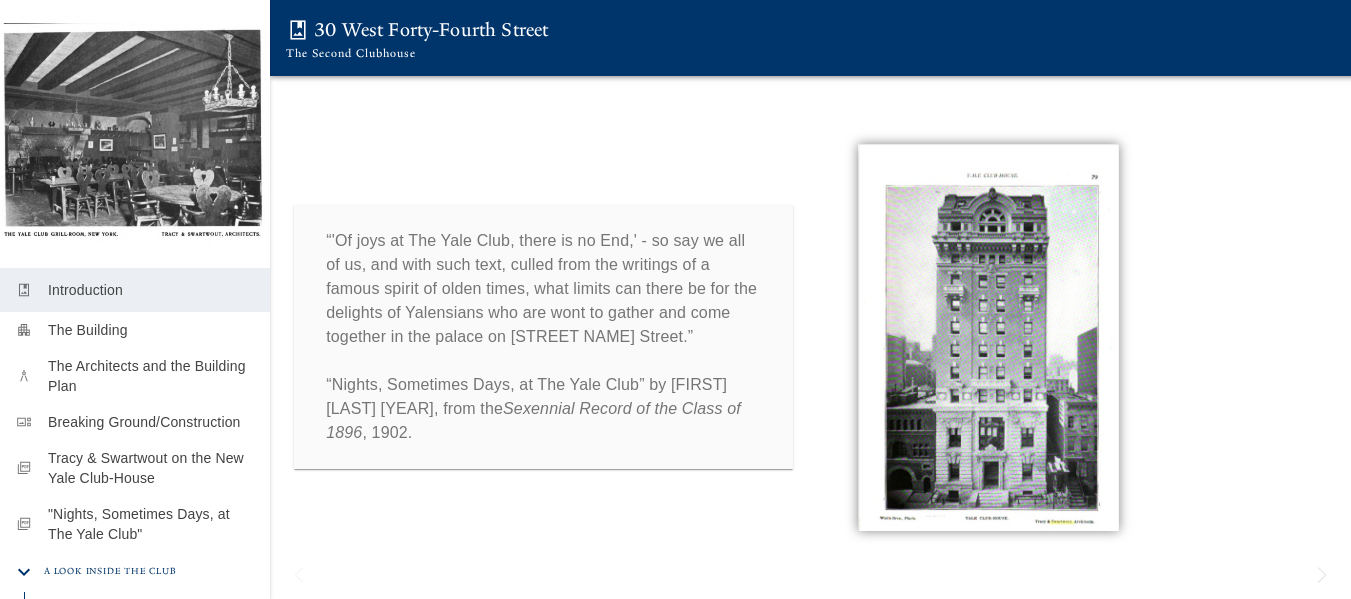 scroll, scrollTop: 211, scrollLeft: 0, axis: vertical 